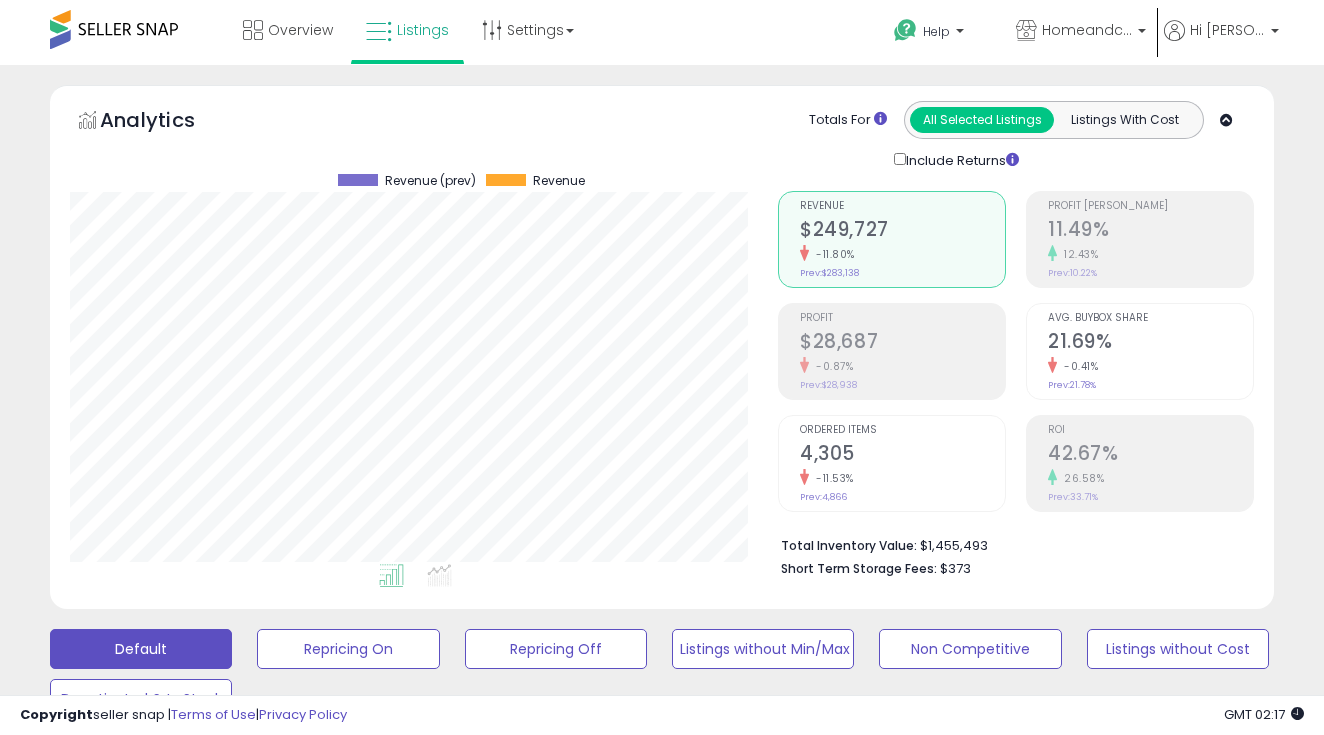 scroll, scrollTop: 673, scrollLeft: 0, axis: vertical 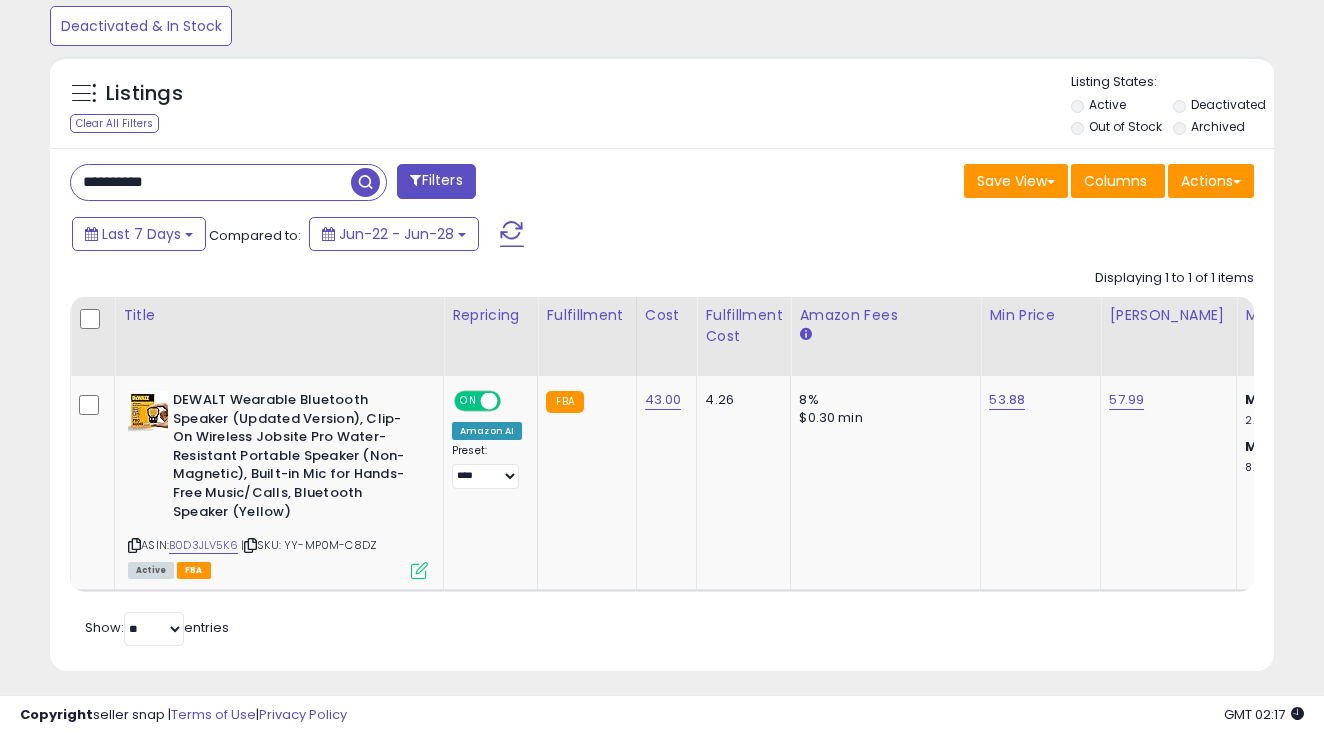 click on "**********" at bounding box center [211, 182] 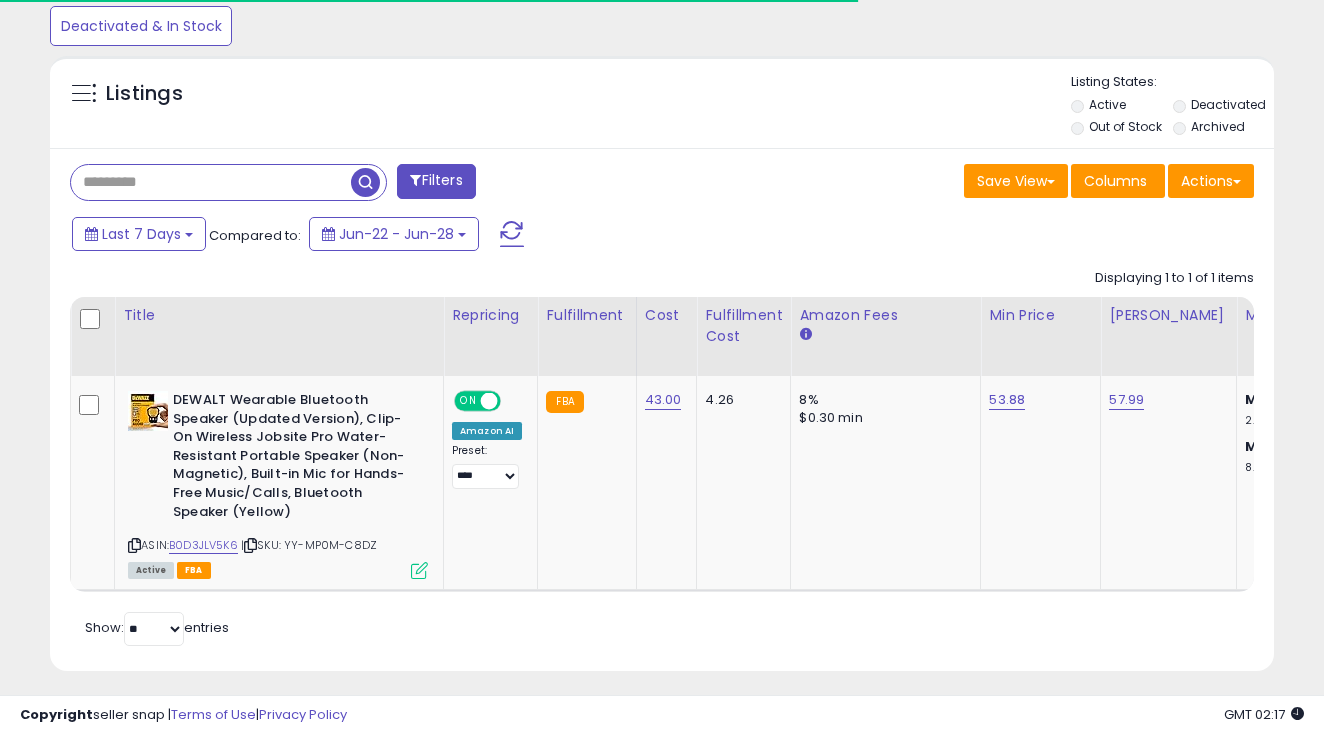 paste on "**********" 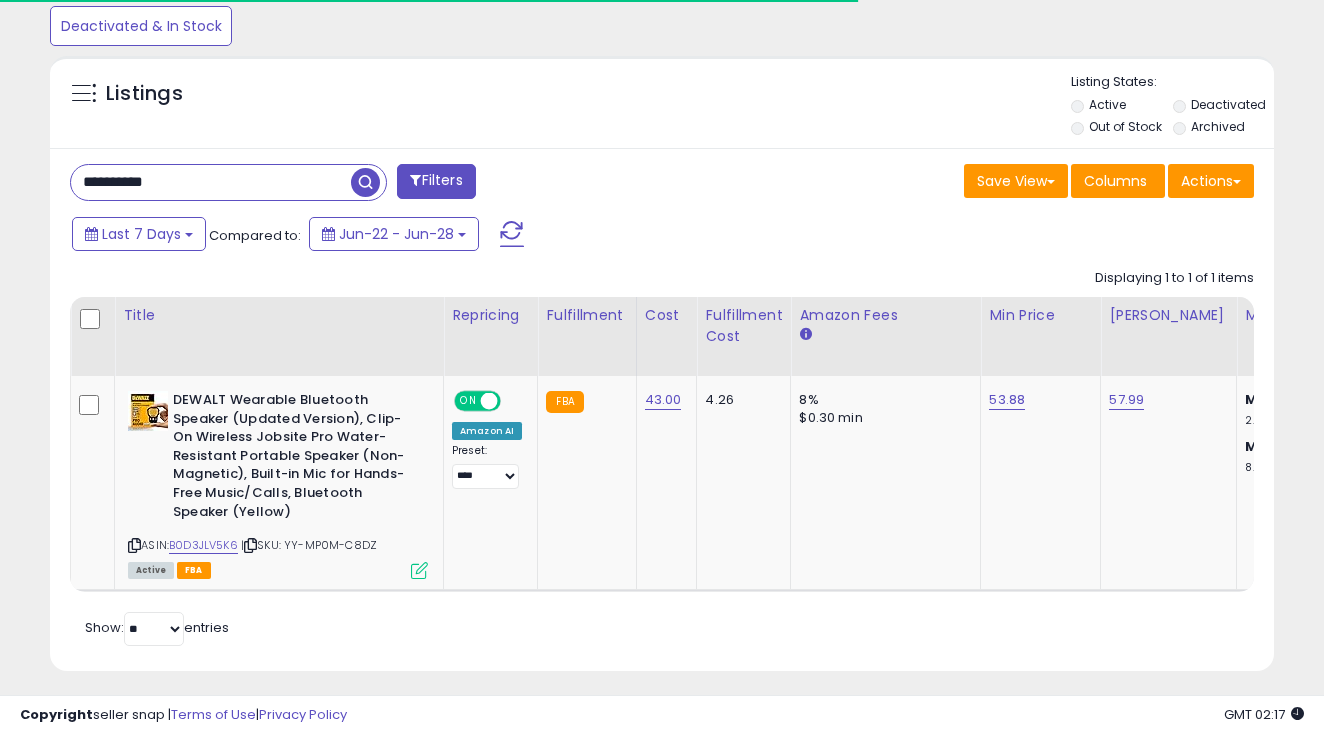 type on "**********" 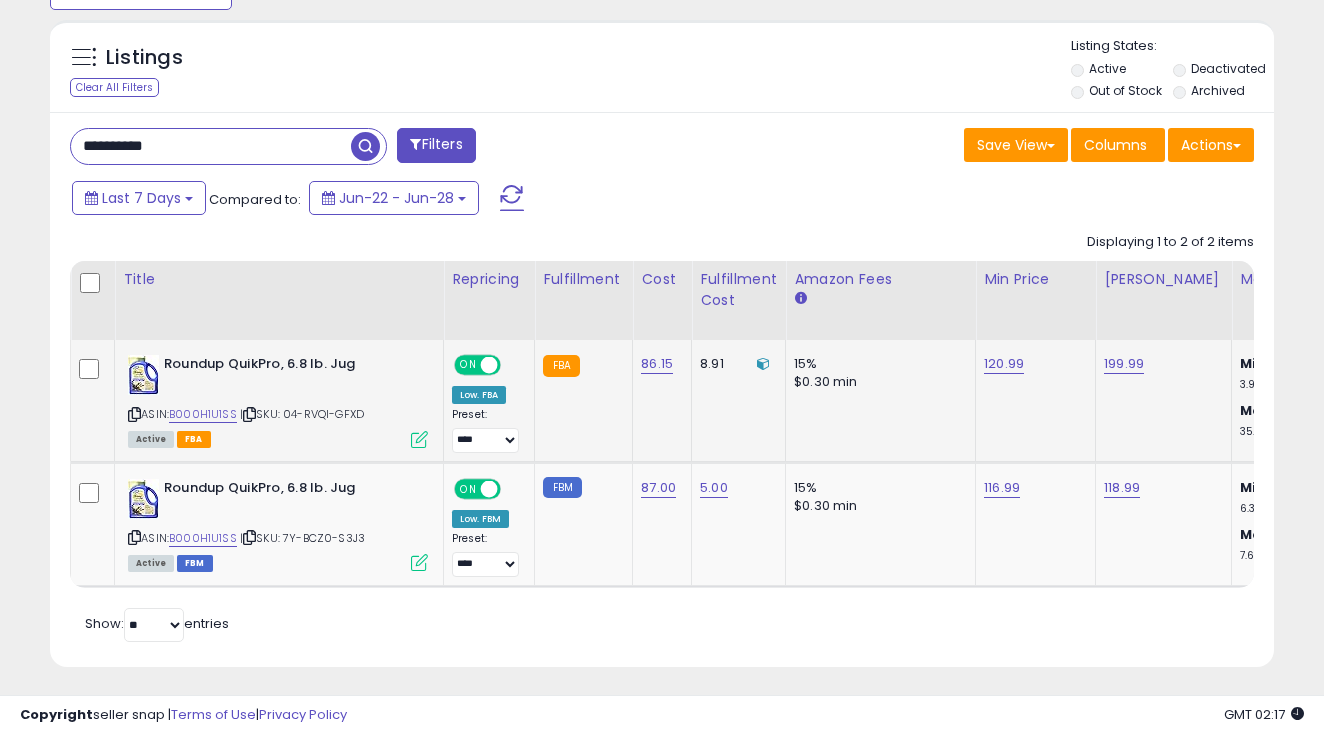 scroll, scrollTop: 708, scrollLeft: 0, axis: vertical 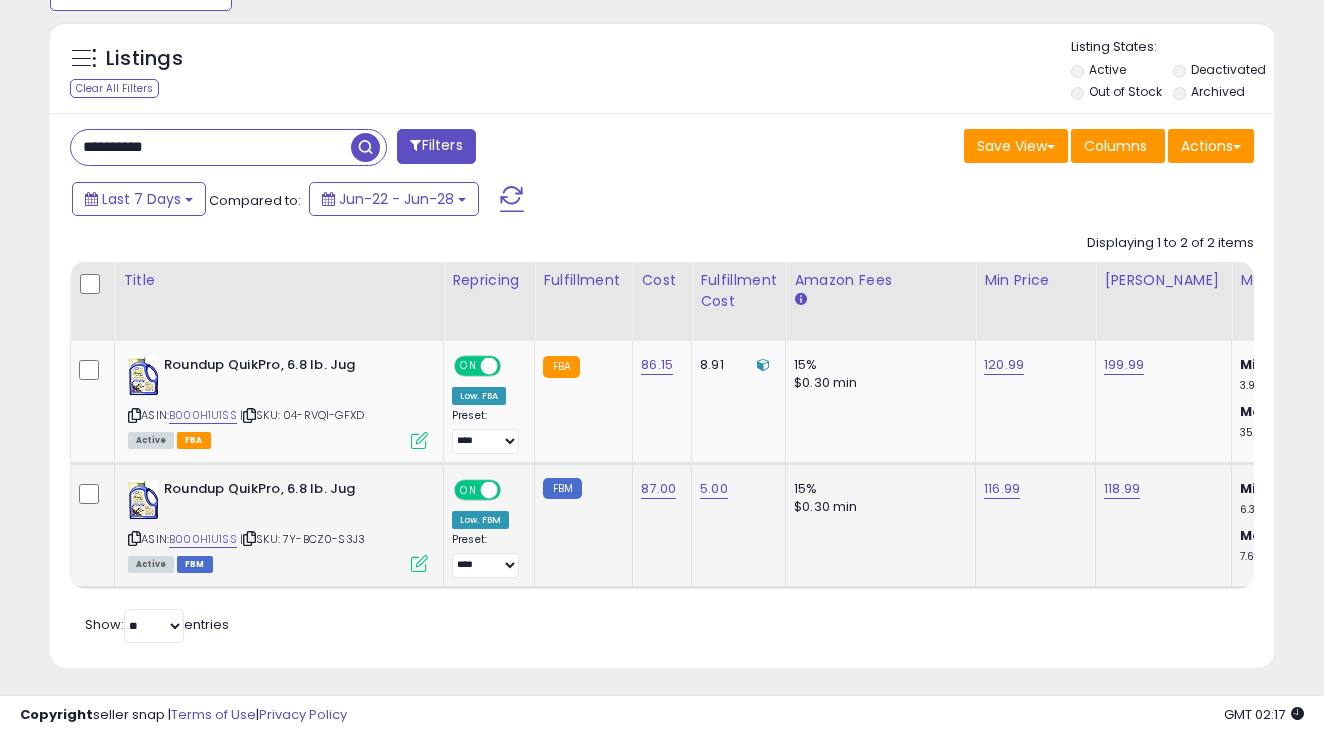 click at bounding box center [419, 563] 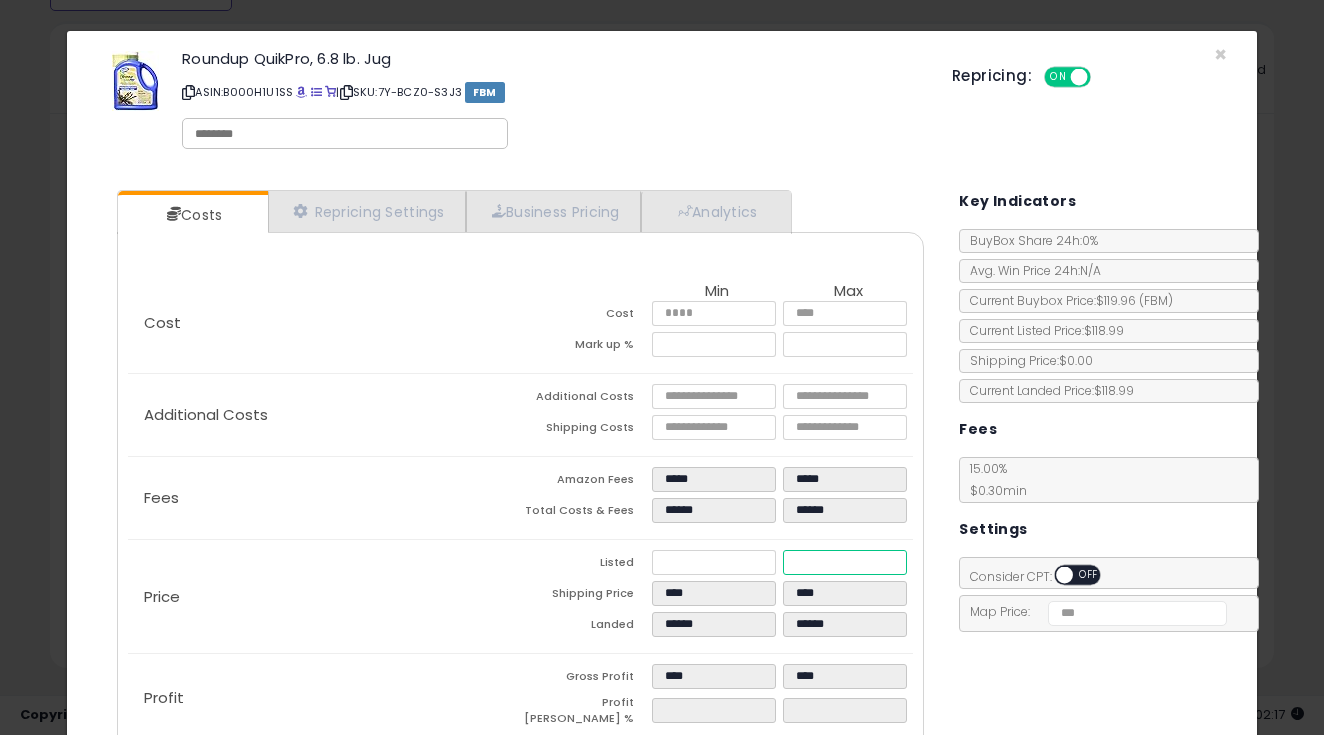 click on "******" at bounding box center (845, 562) 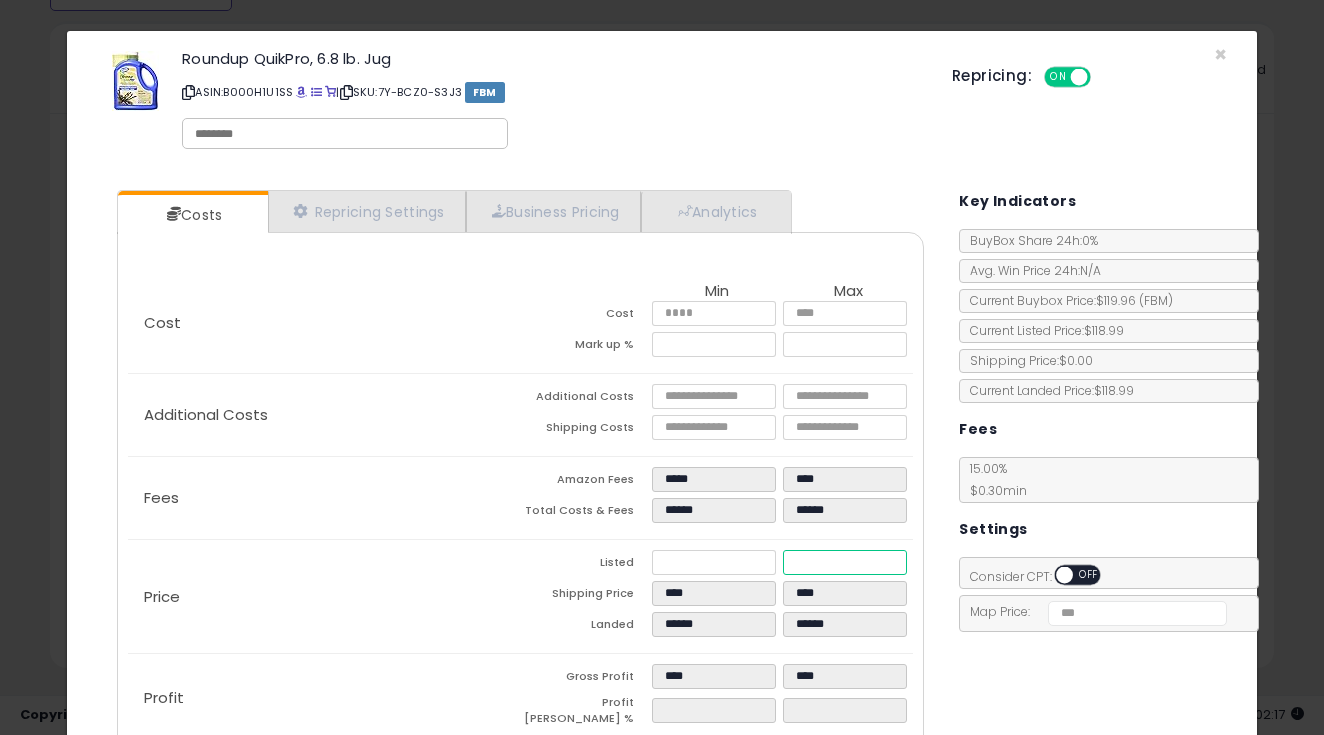 type on "*****" 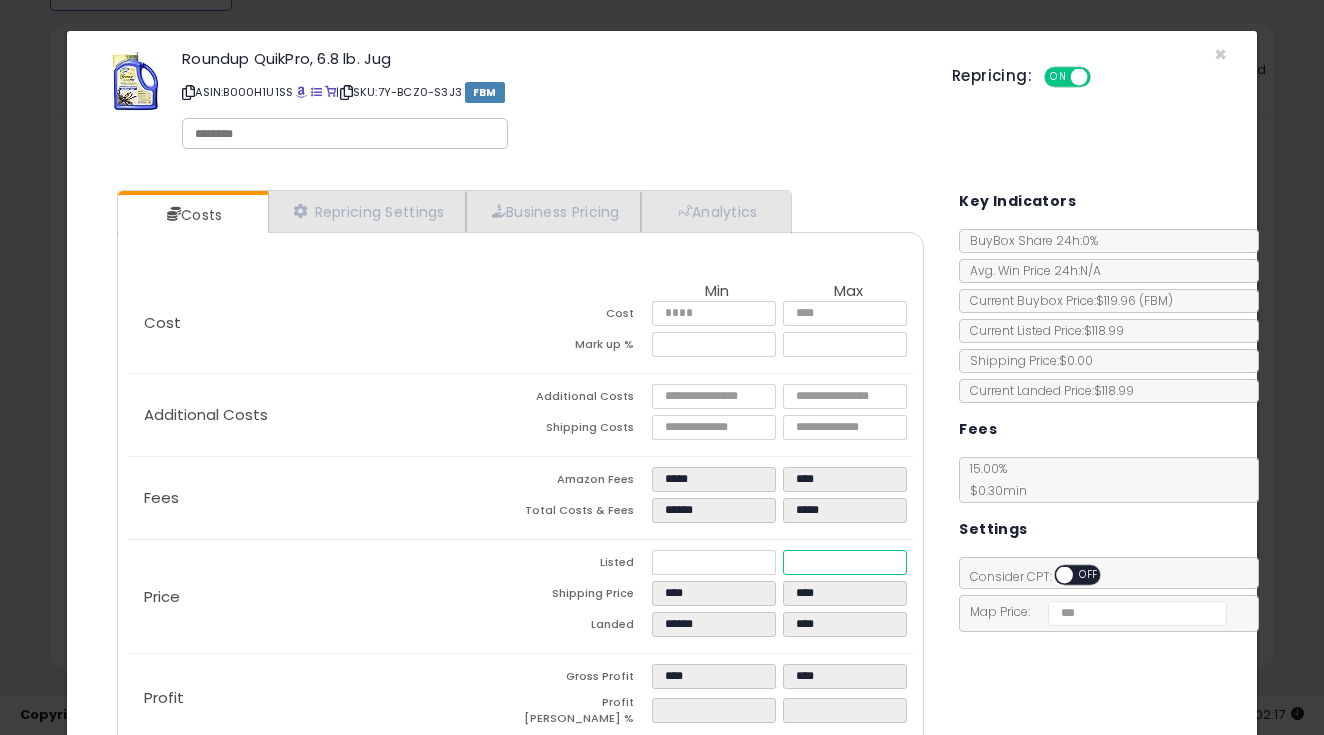 type on "****" 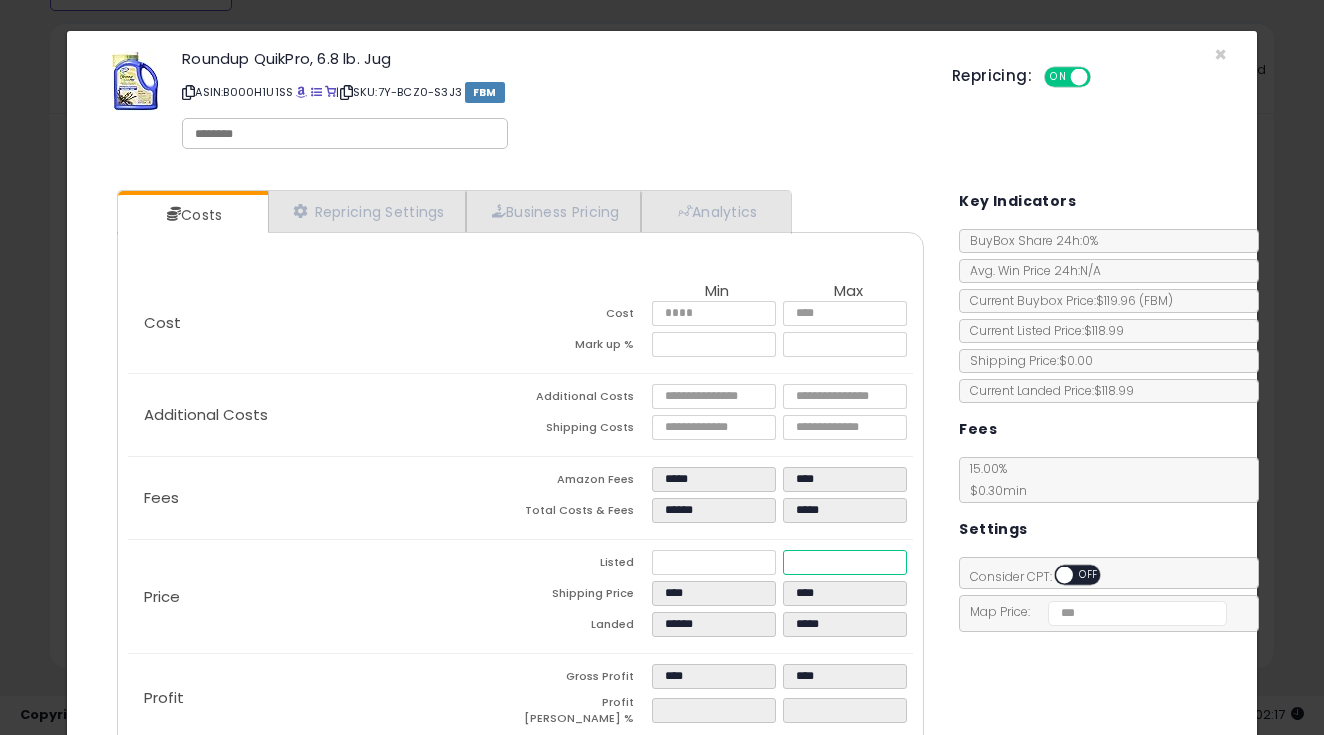 type on "*****" 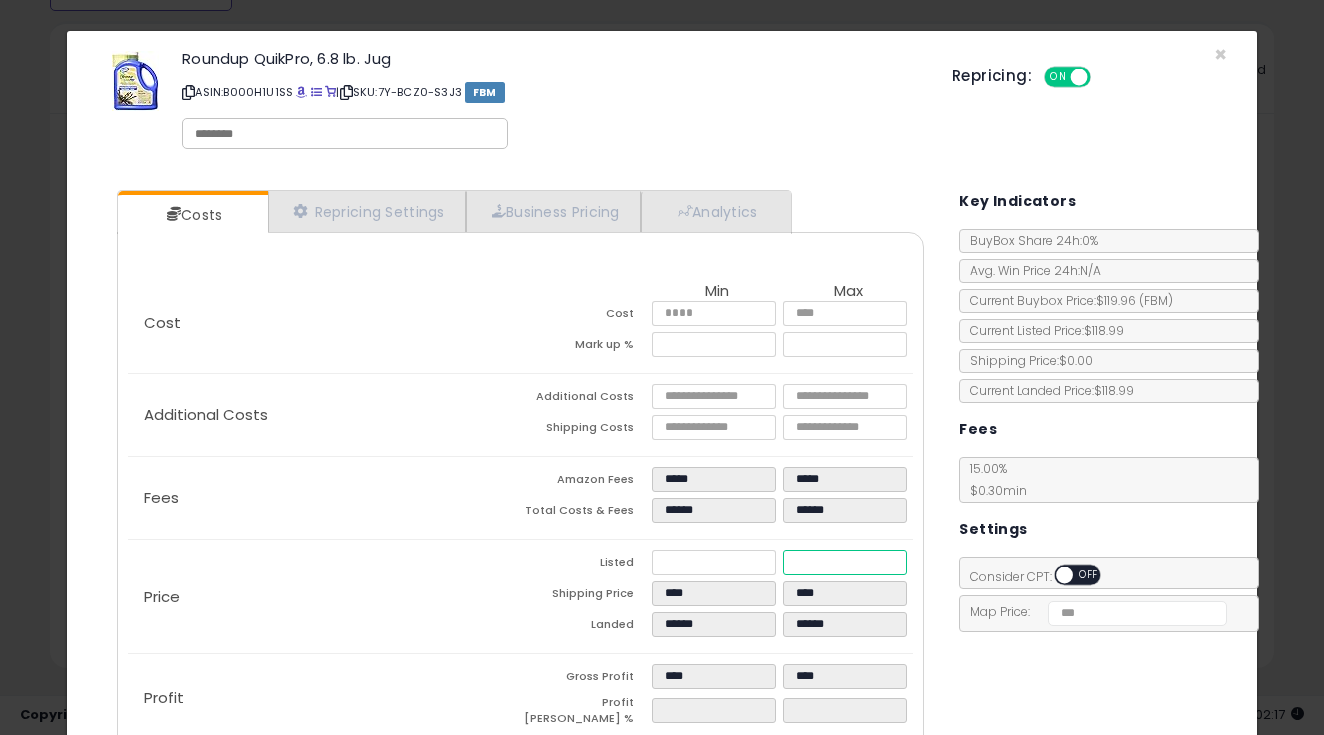type on "*****" 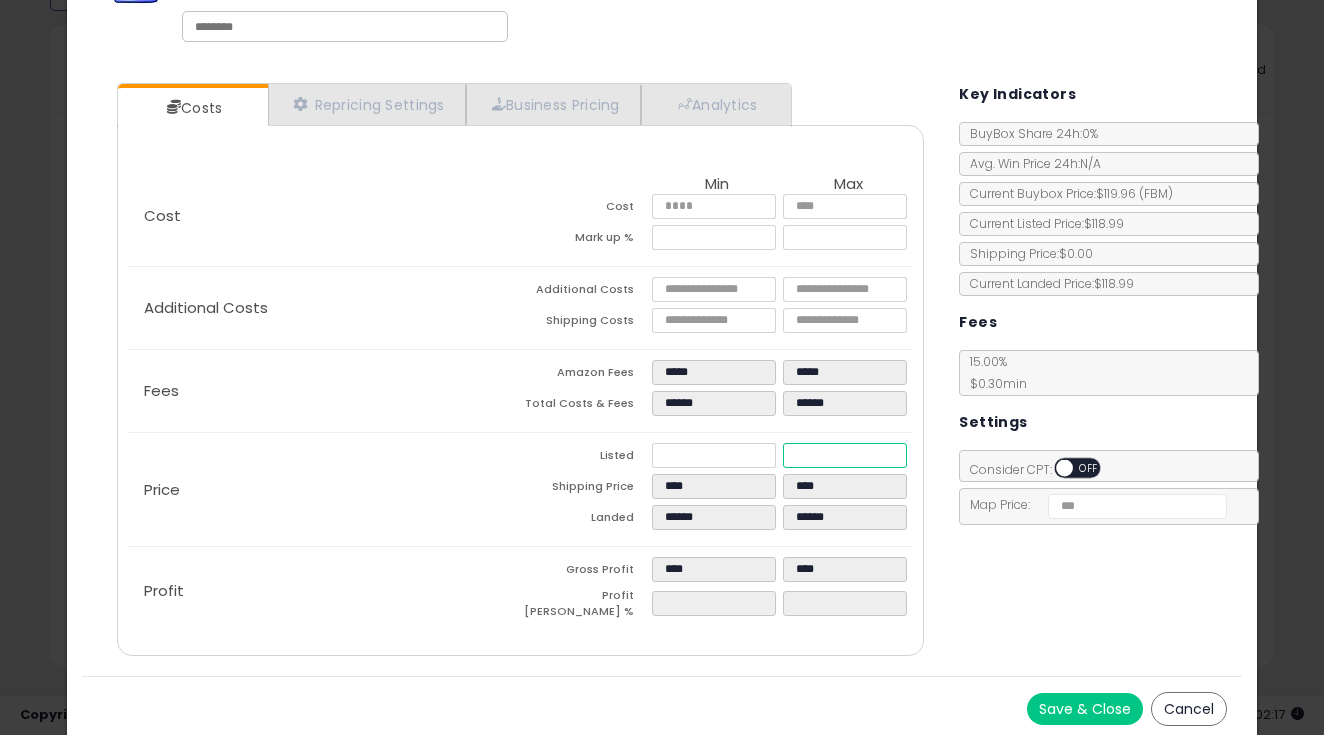 scroll, scrollTop: 106, scrollLeft: 0, axis: vertical 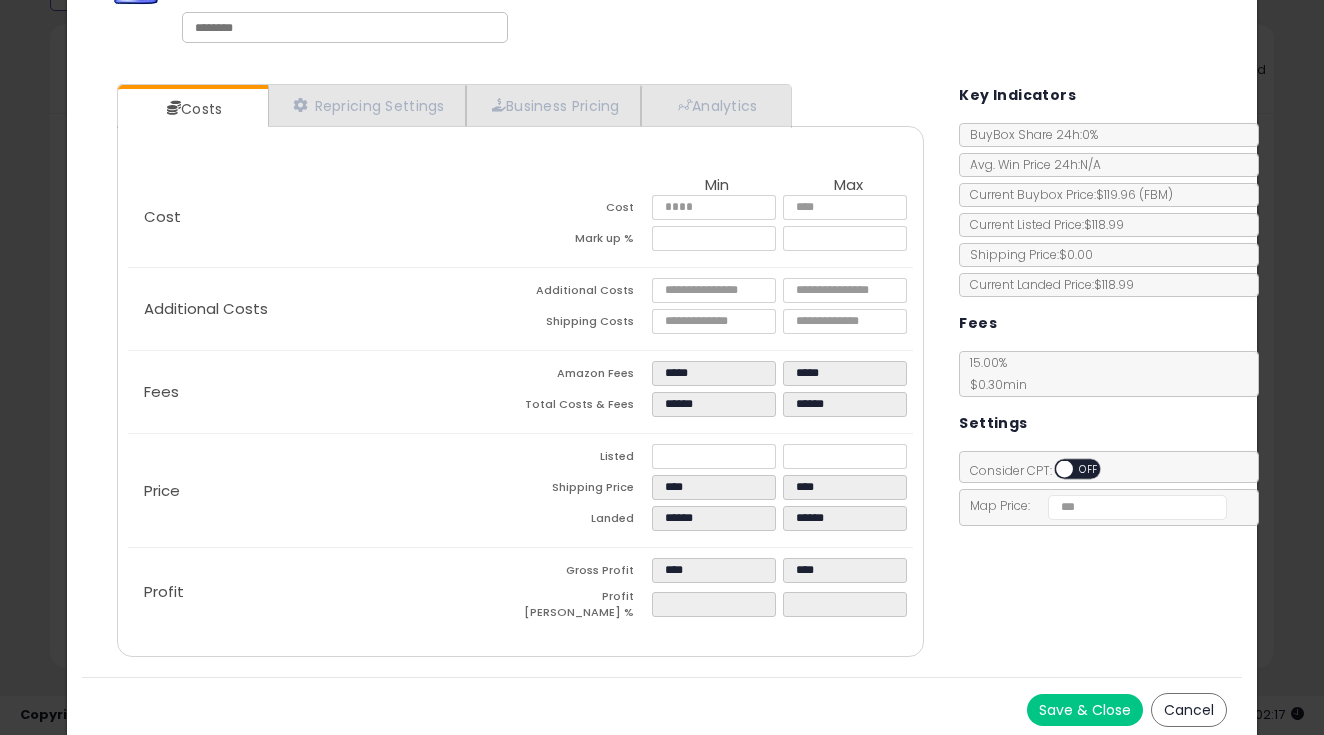 click on "Save & Close" at bounding box center [1085, 710] 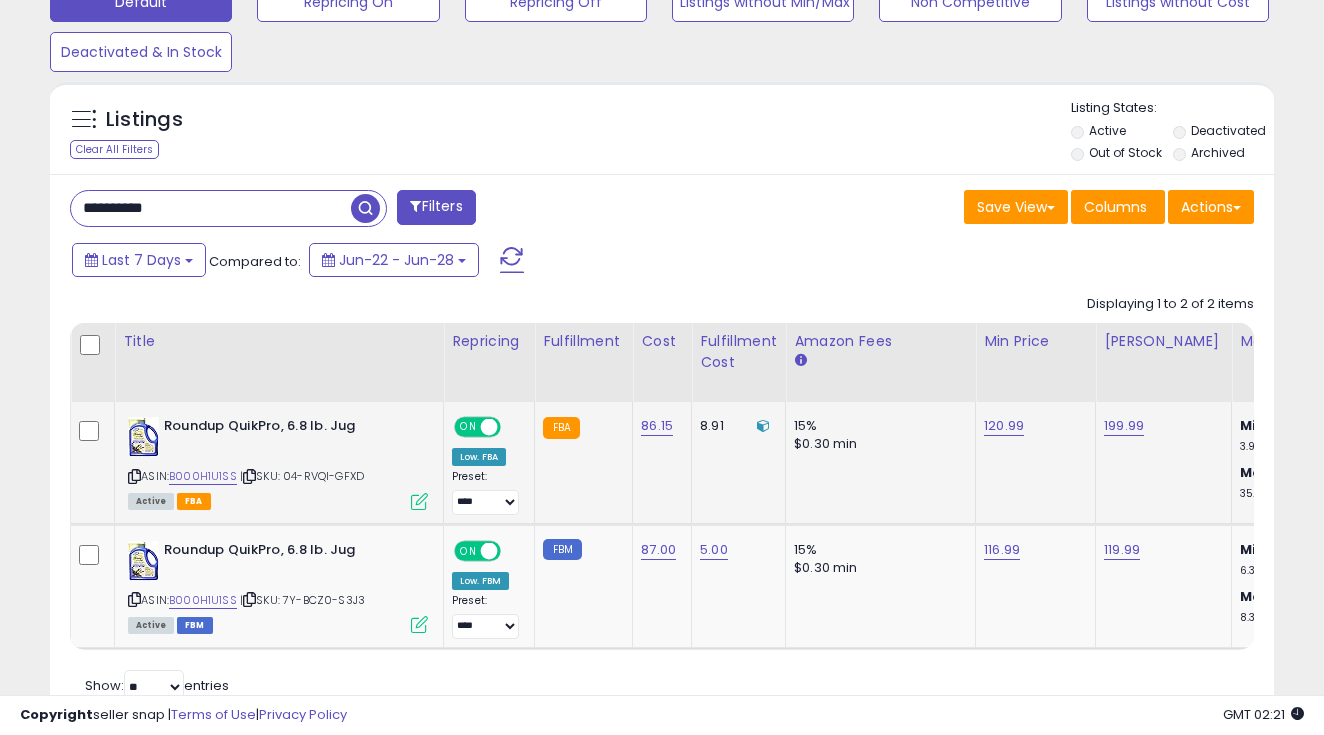 scroll, scrollTop: 666, scrollLeft: 0, axis: vertical 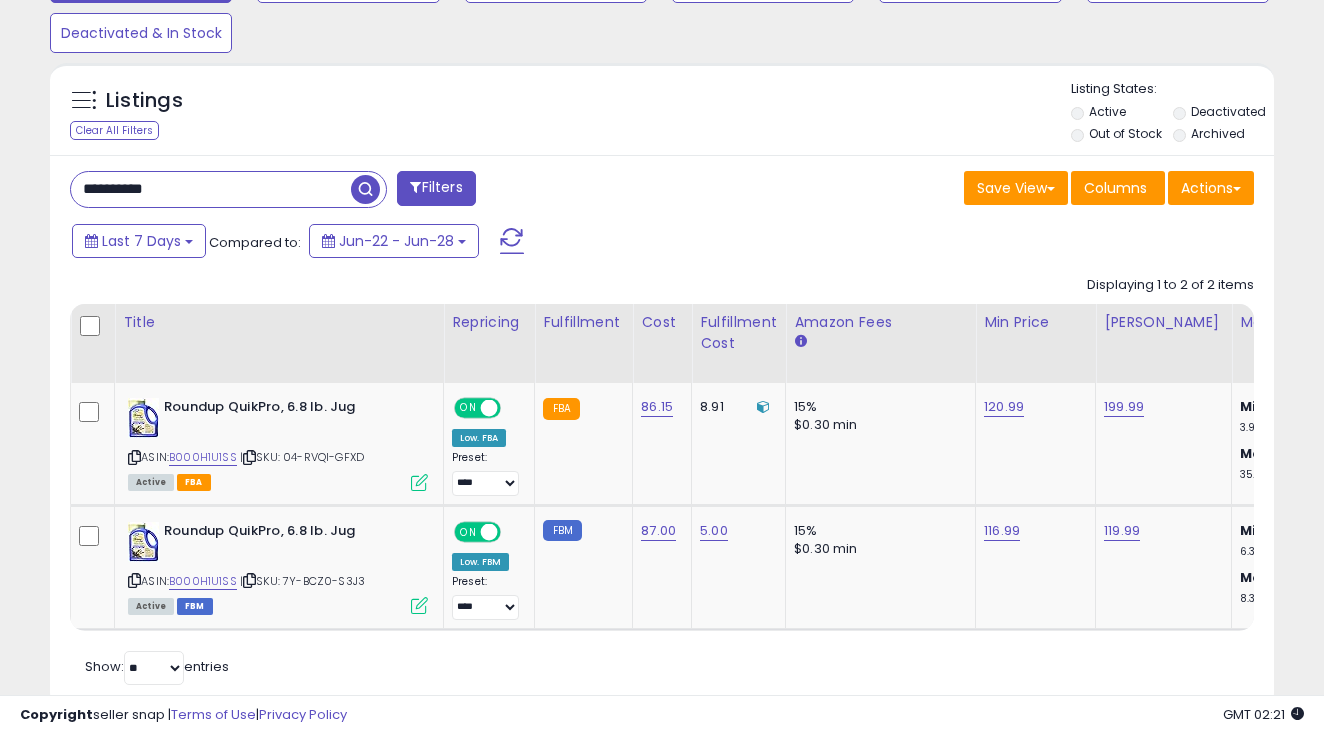 click on "**********" at bounding box center [211, 189] 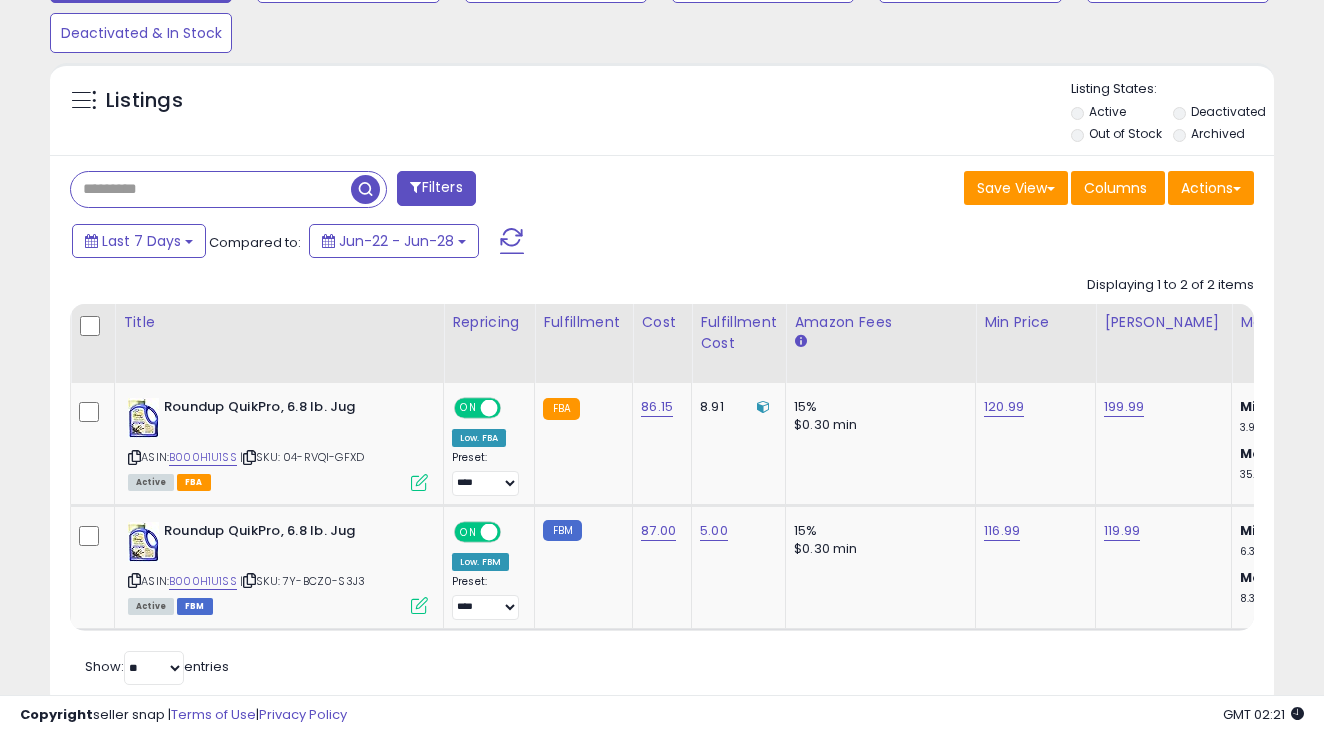 paste on "**********" 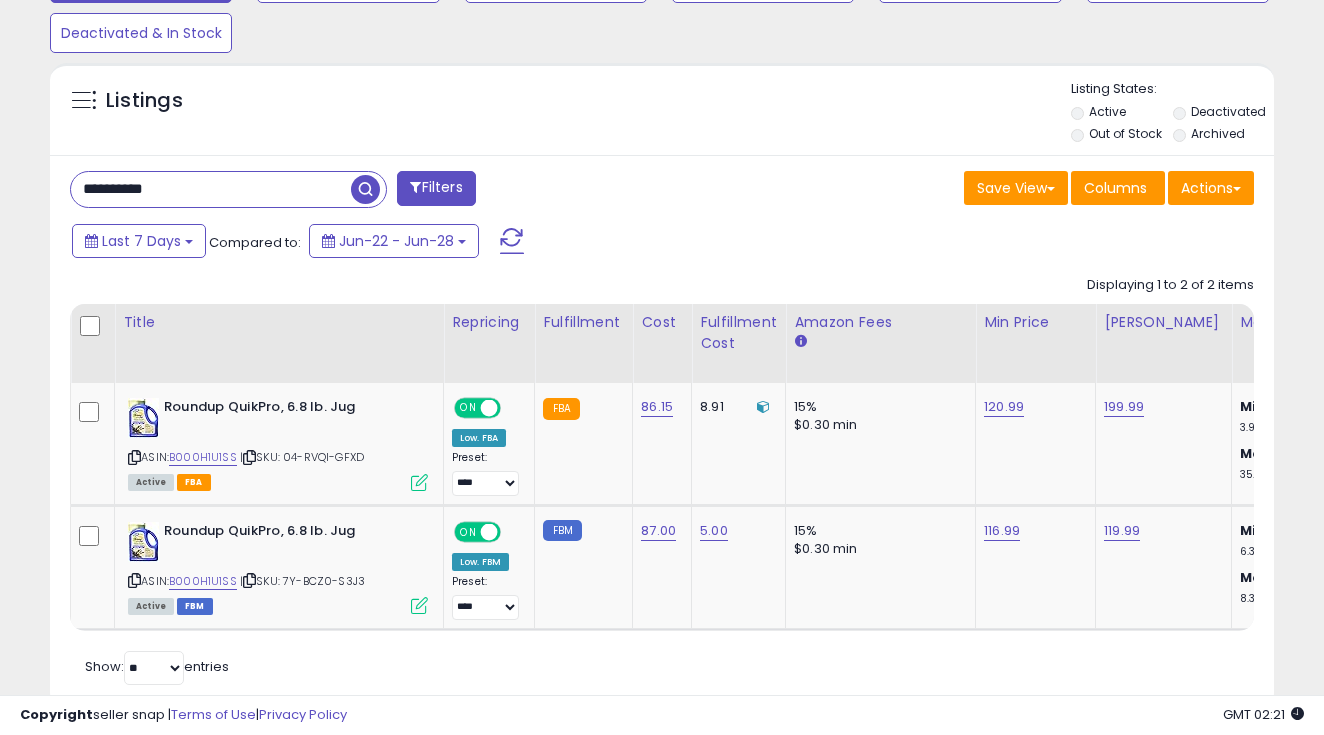 type on "**********" 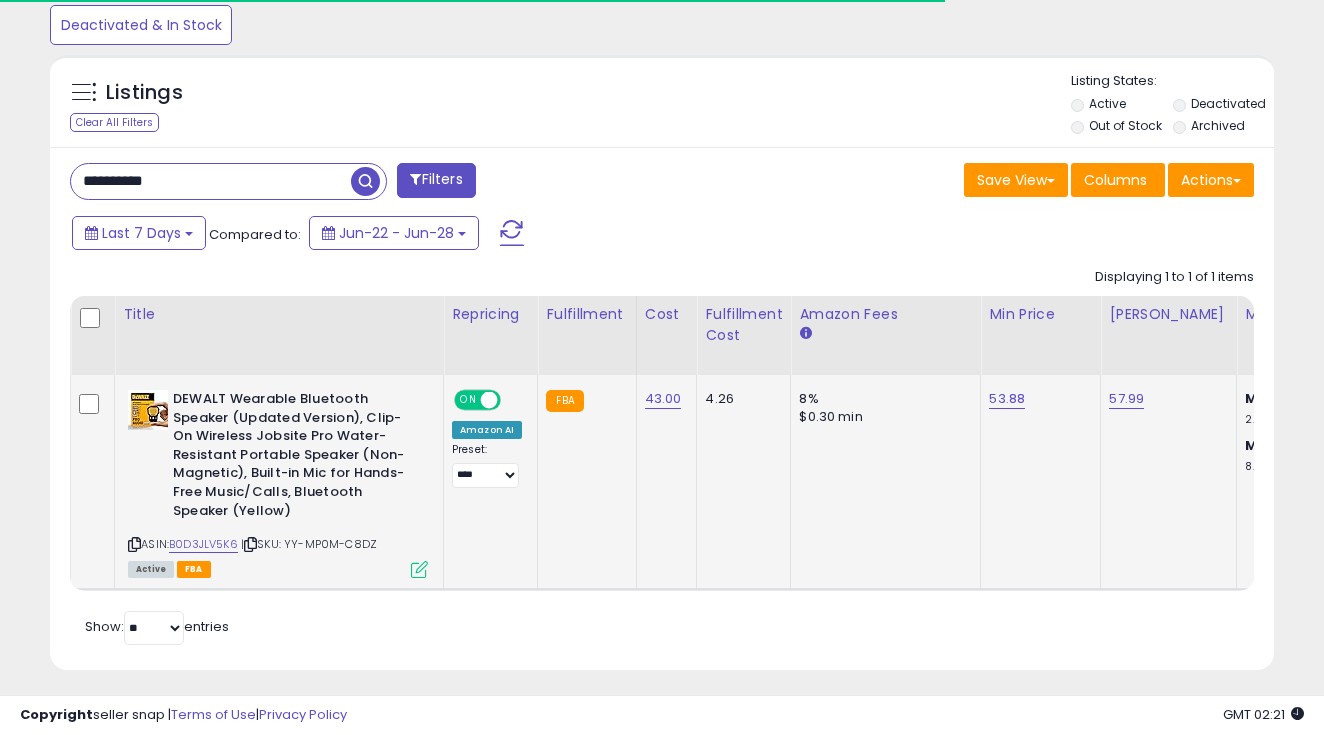 scroll, scrollTop: 673, scrollLeft: 0, axis: vertical 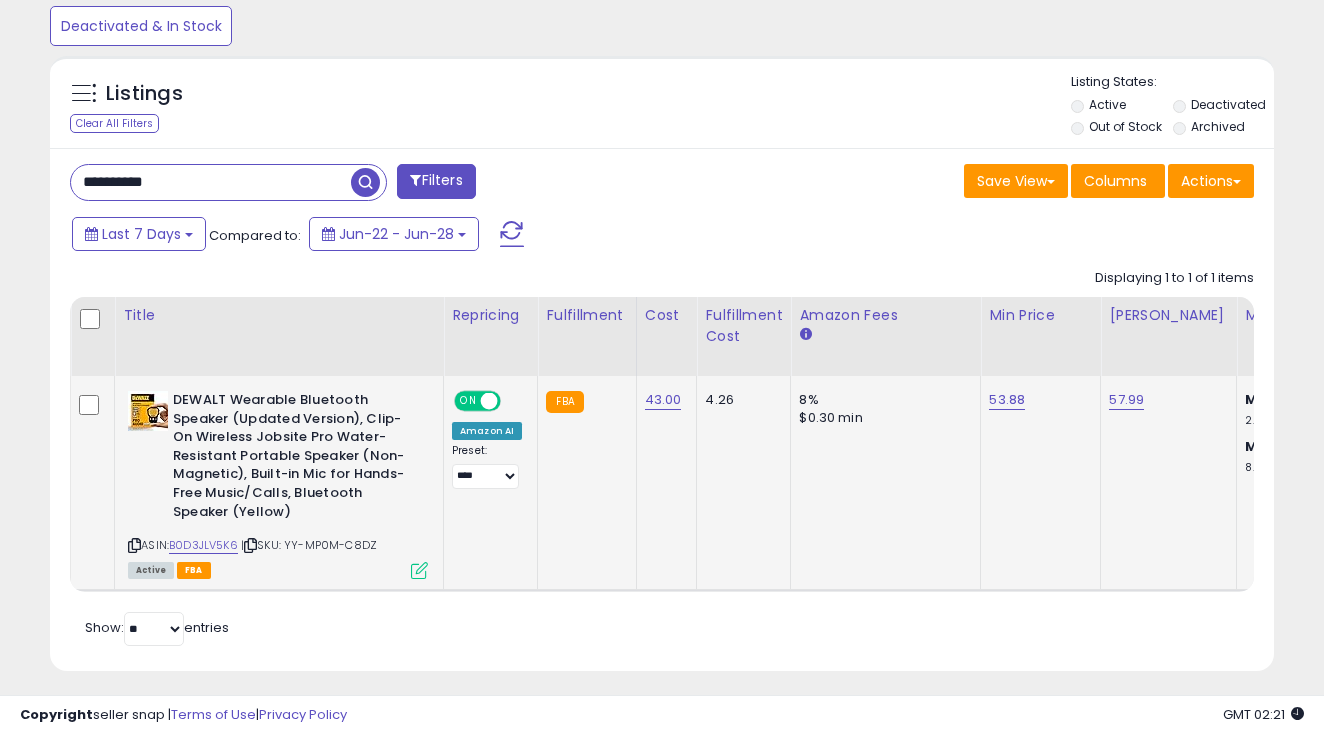 click at bounding box center [419, 570] 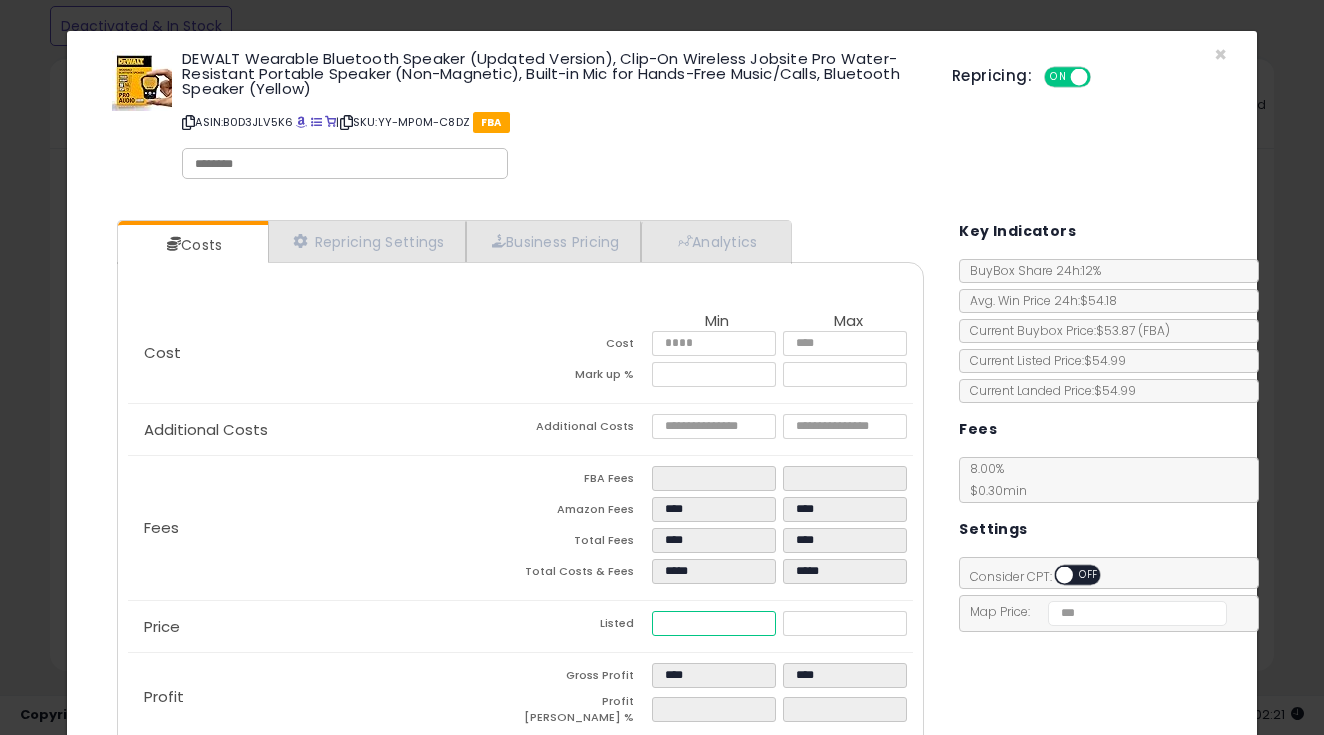 click on "*****" at bounding box center (714, 623) 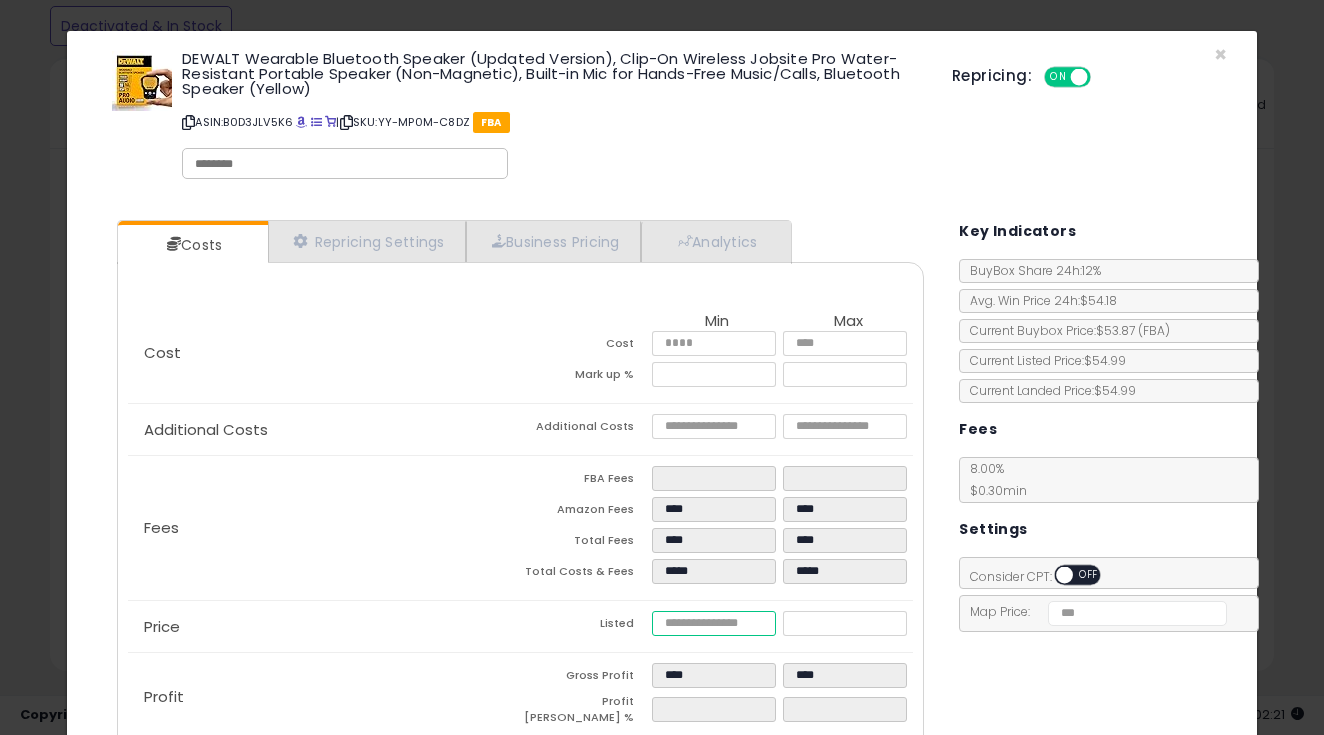 type on "****" 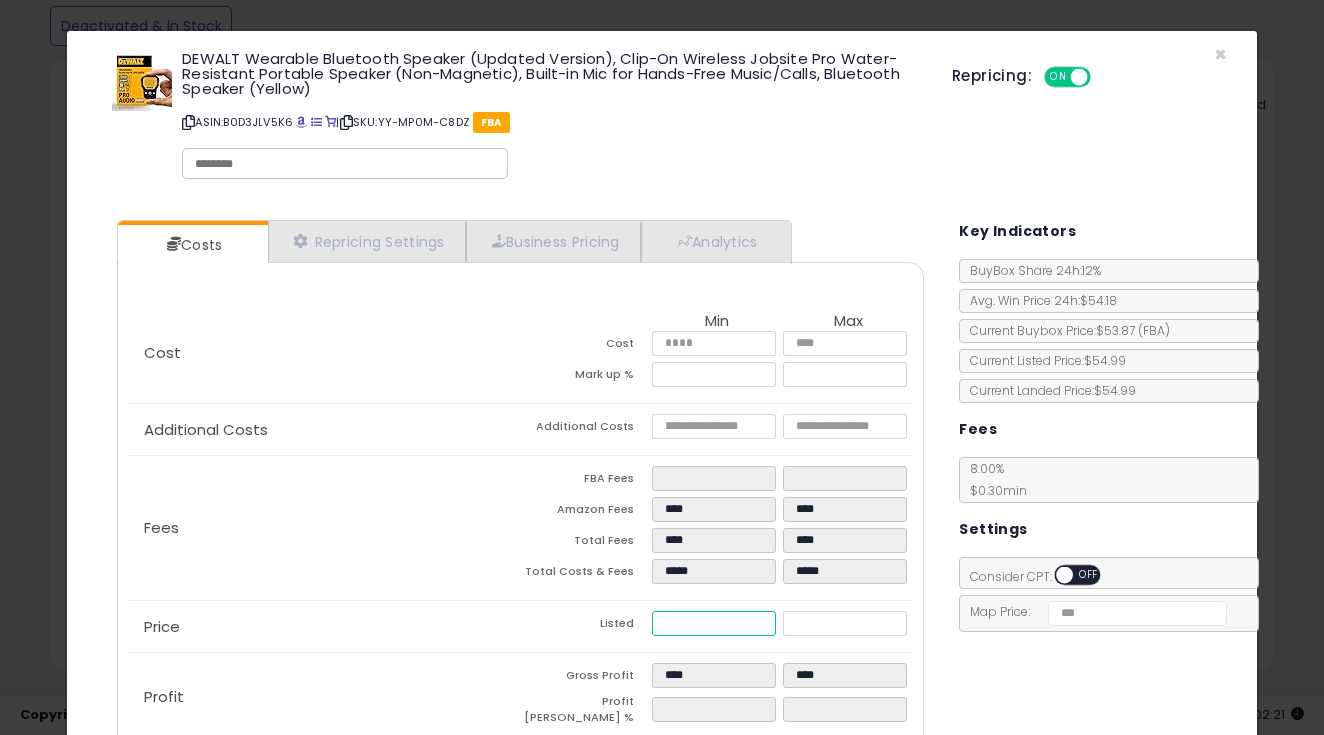 type on "****" 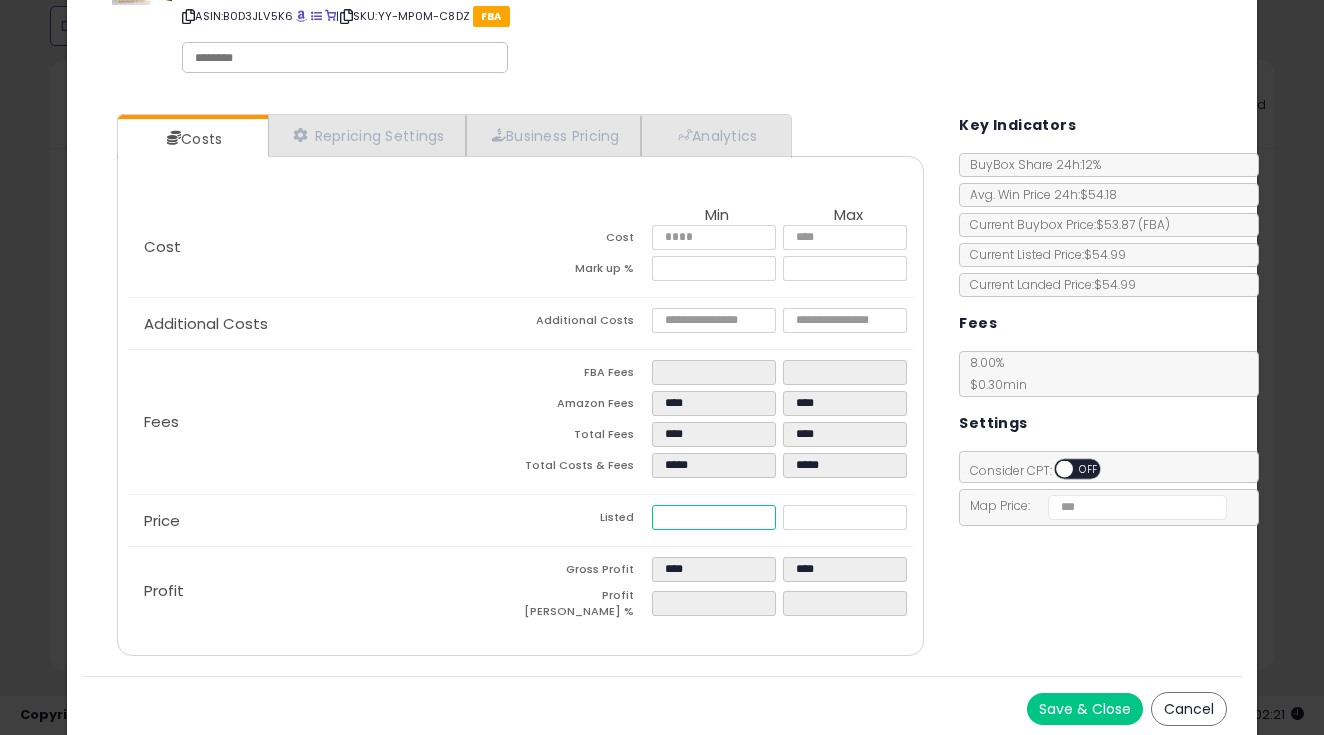 scroll, scrollTop: 105, scrollLeft: 0, axis: vertical 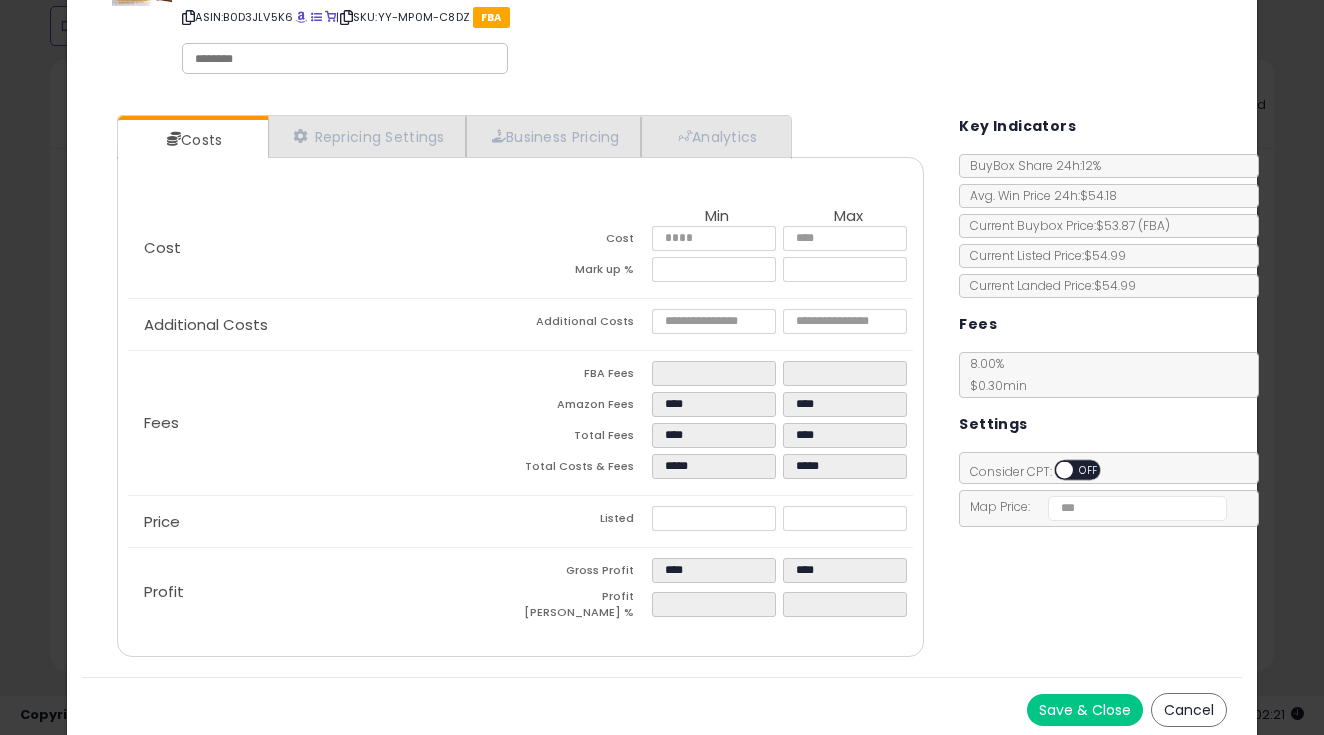 click on "Save & Close" at bounding box center [1085, 710] 